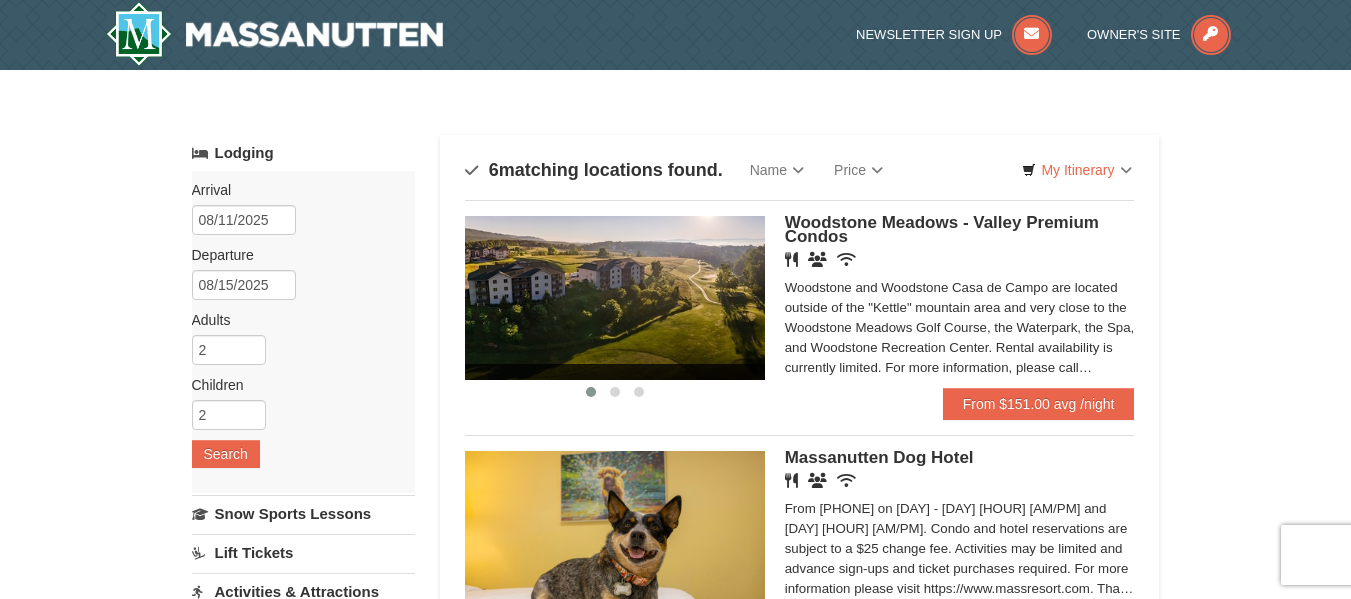 scroll, scrollTop: 0, scrollLeft: 0, axis: both 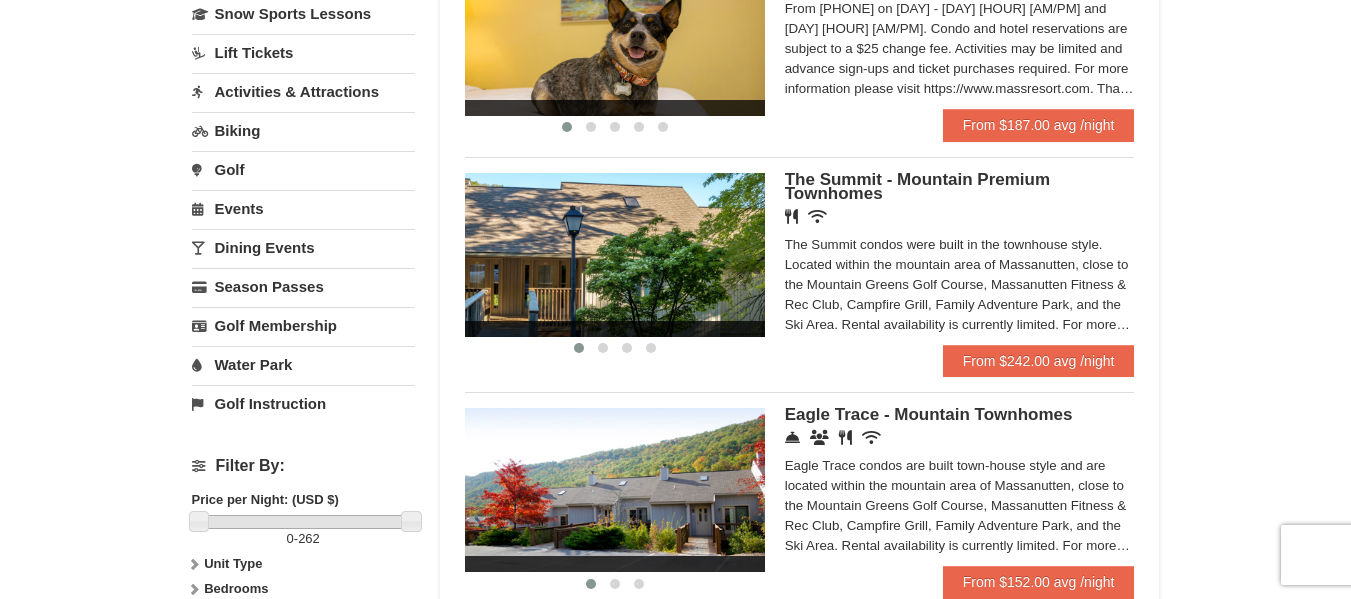 click on "Water Park" at bounding box center [303, 364] 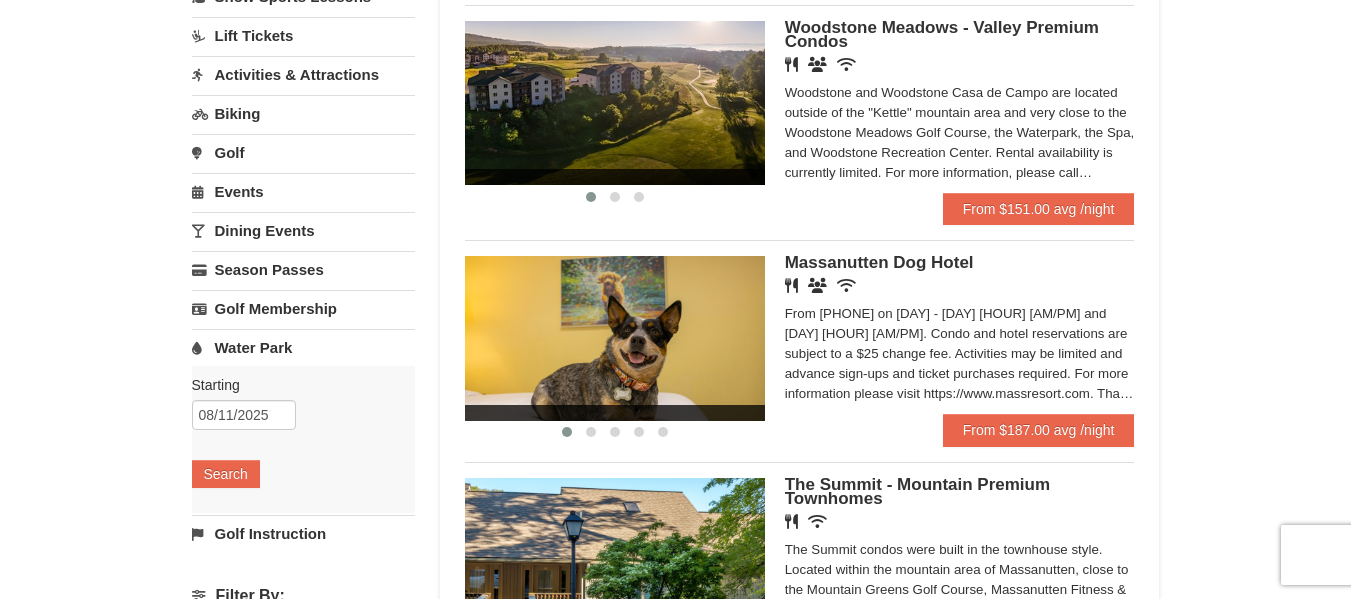 scroll, scrollTop: 178, scrollLeft: 0, axis: vertical 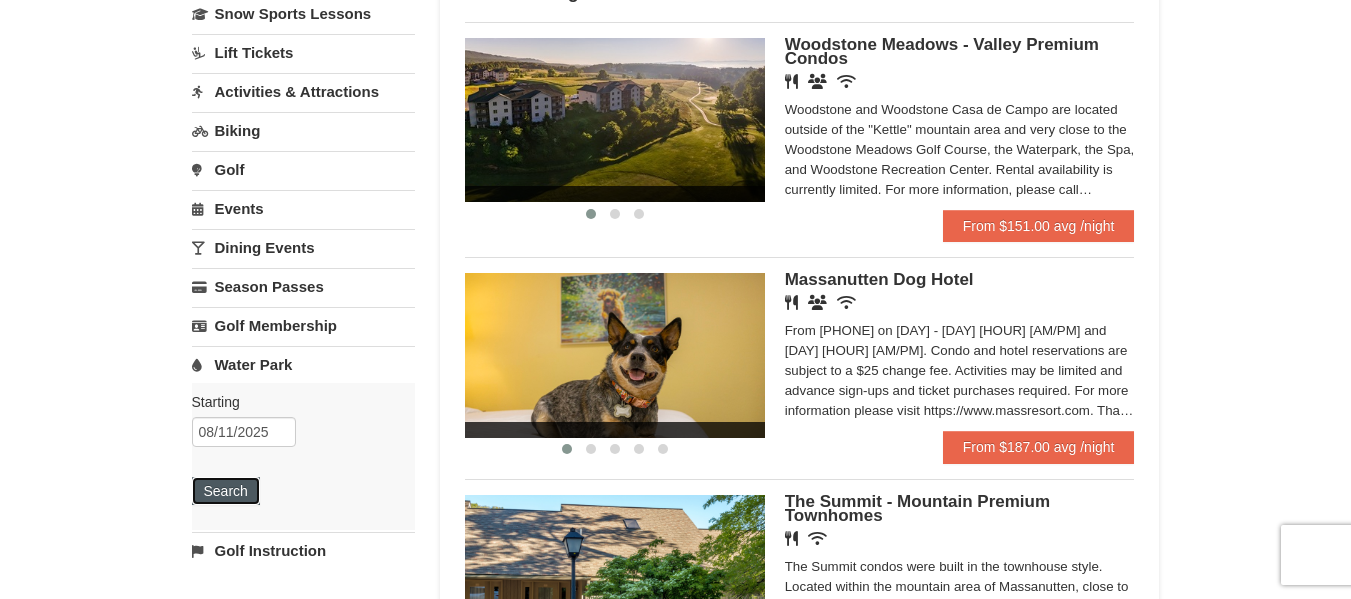 click on "Search" at bounding box center [226, 491] 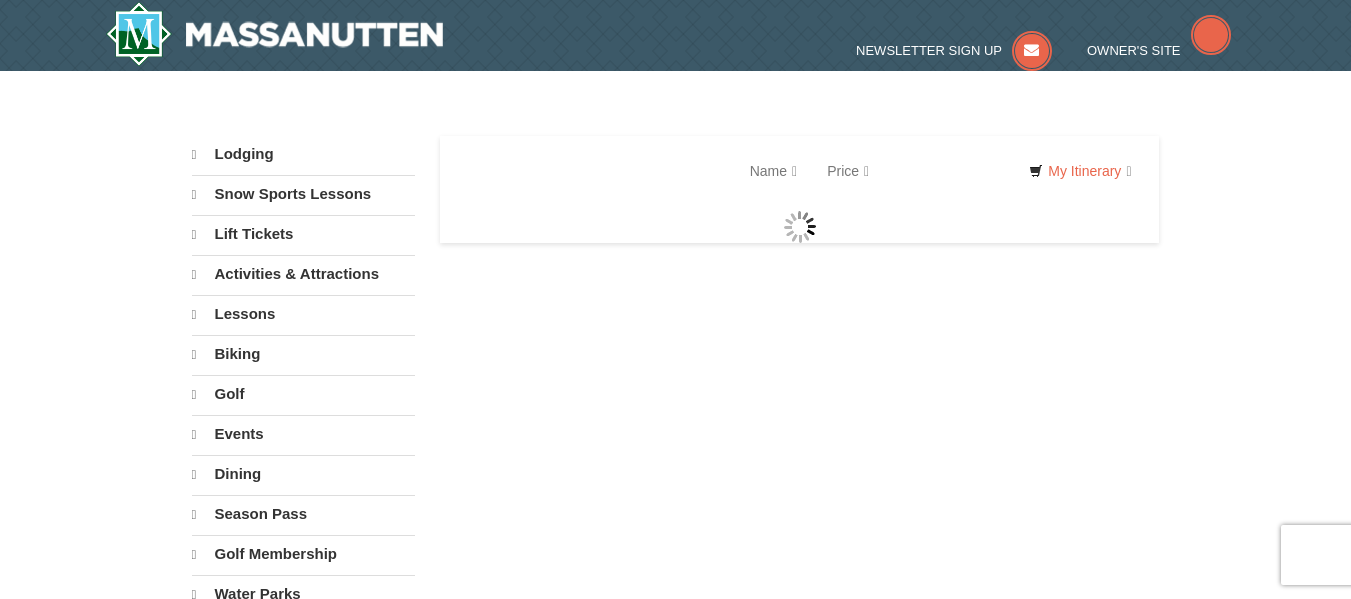 scroll, scrollTop: 0, scrollLeft: 0, axis: both 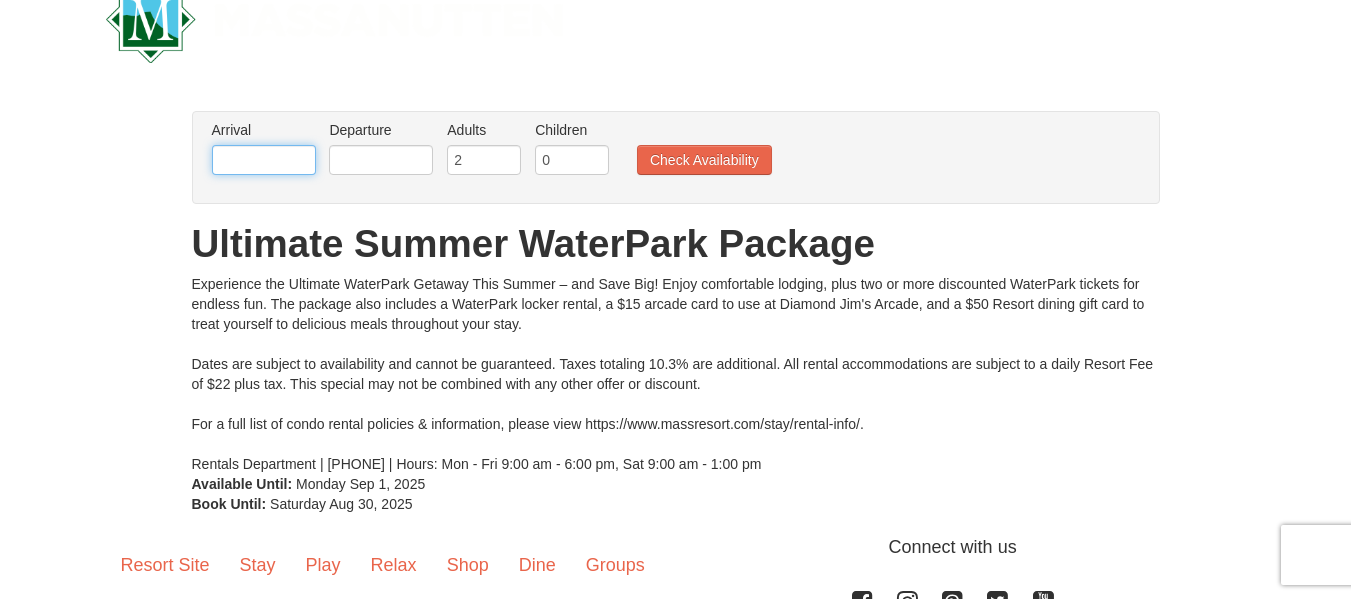 click at bounding box center [264, 160] 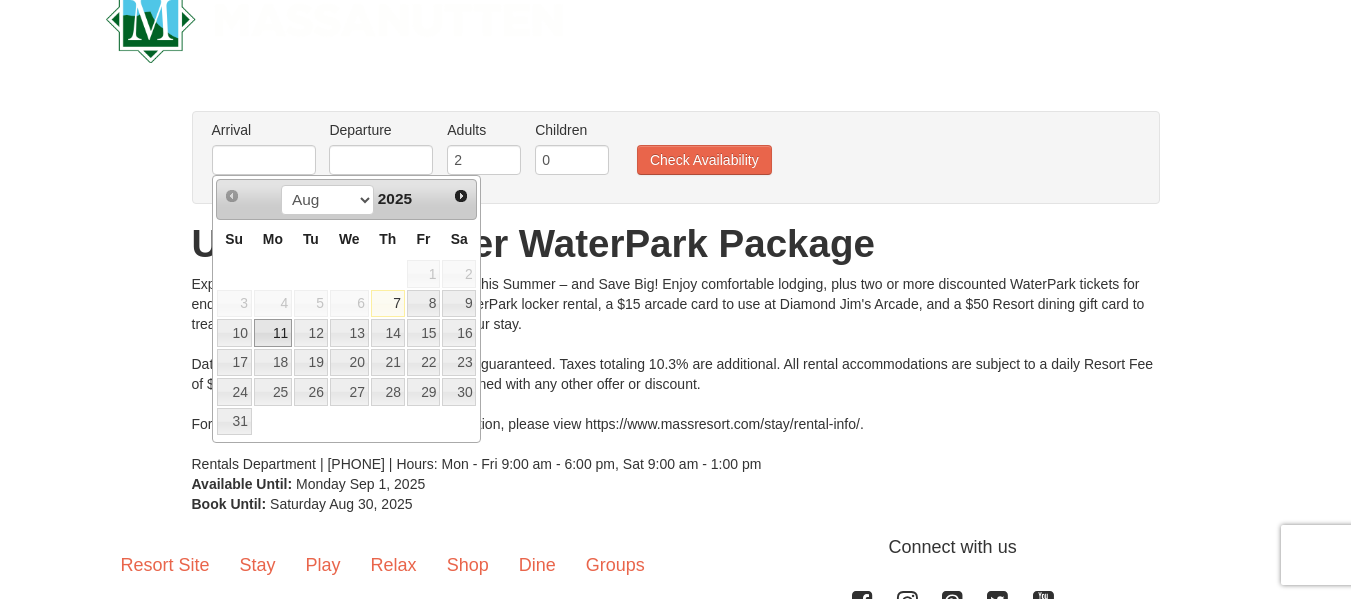click on "11" at bounding box center (273, 333) 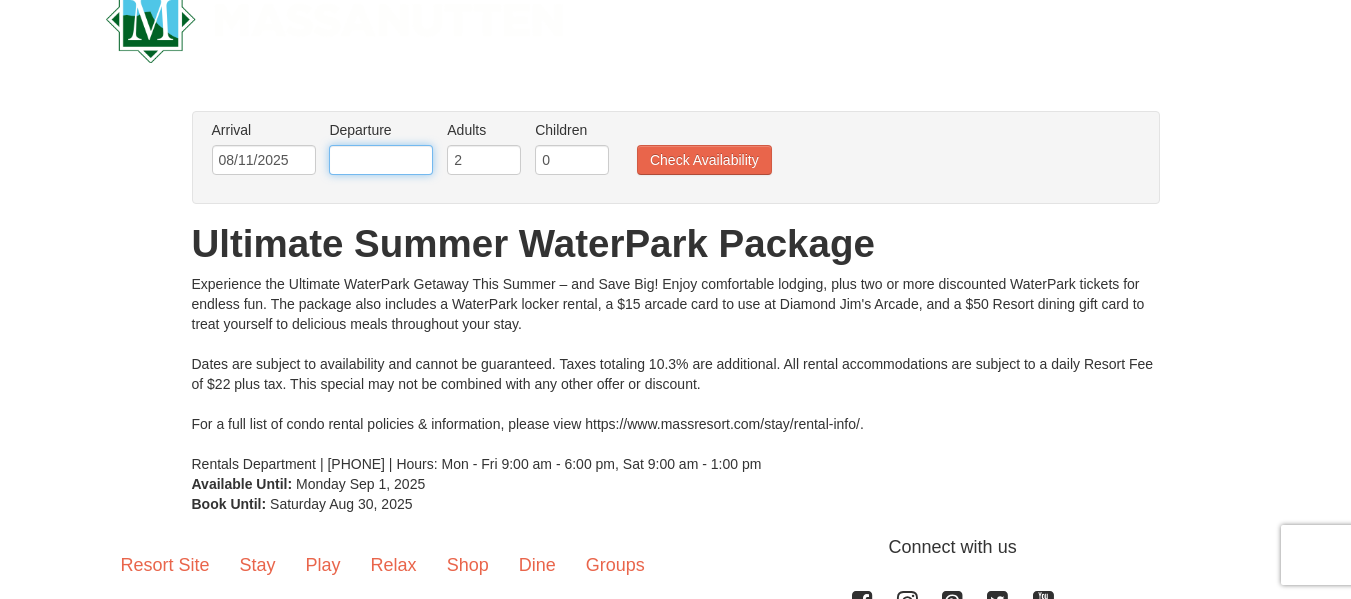 click on "Browser Not Supported
We notice you are using a browser which will not provide the best experience. We recommend using newer versions Chrome, Firefox, and Edge.
Chrome
Firefox
Edge
Safari
Select your preferred browser above to download.
Continue Anyway
Skip to Main Content
Newsletter Sign Up
Owner's Site
×" at bounding box center [675, 373] 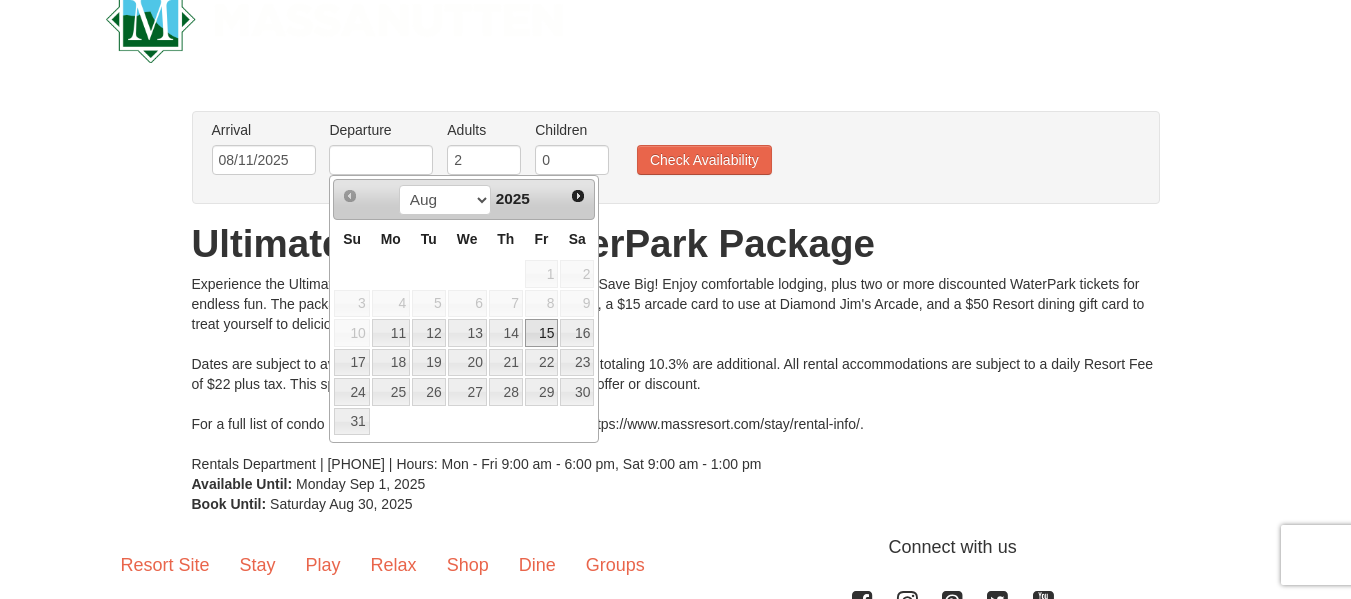 click on "15" at bounding box center (542, 333) 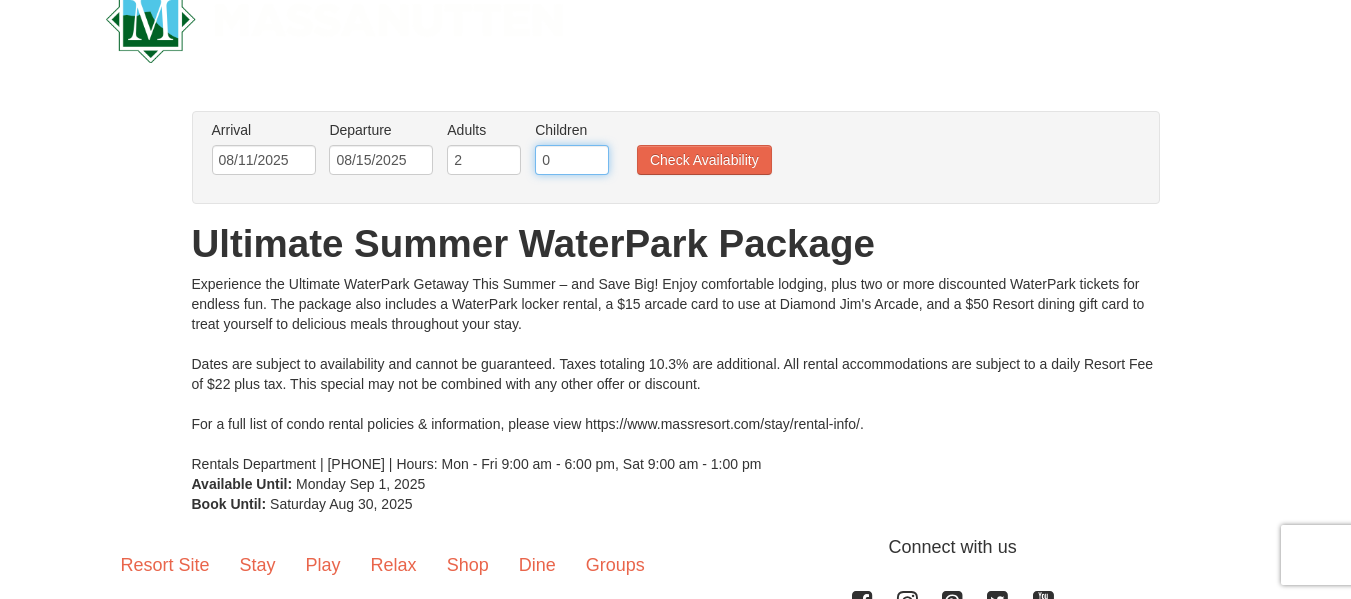 click on "0" at bounding box center [572, 160] 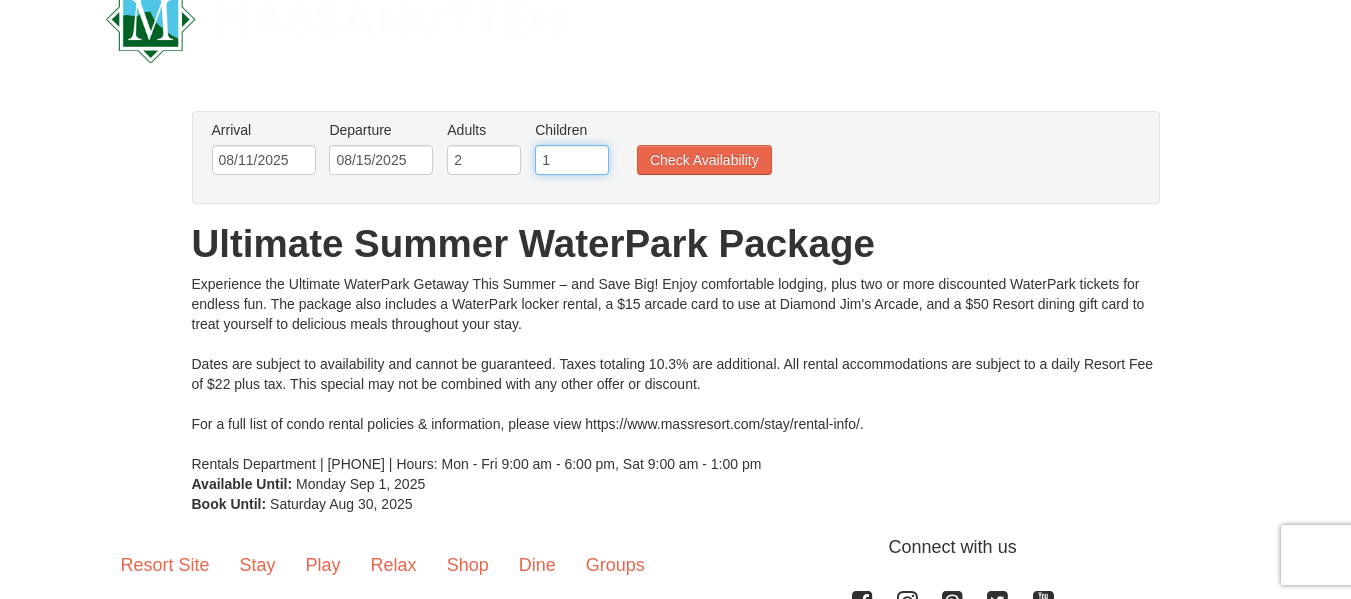 click on "1" at bounding box center [572, 160] 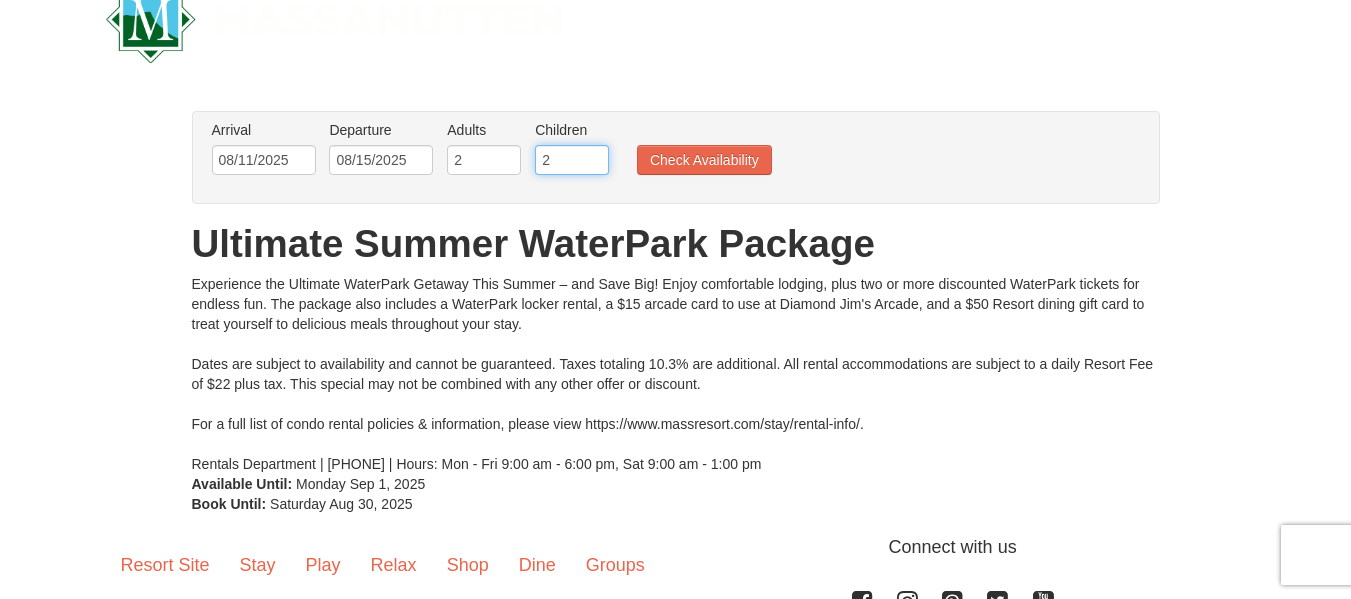 type on "2" 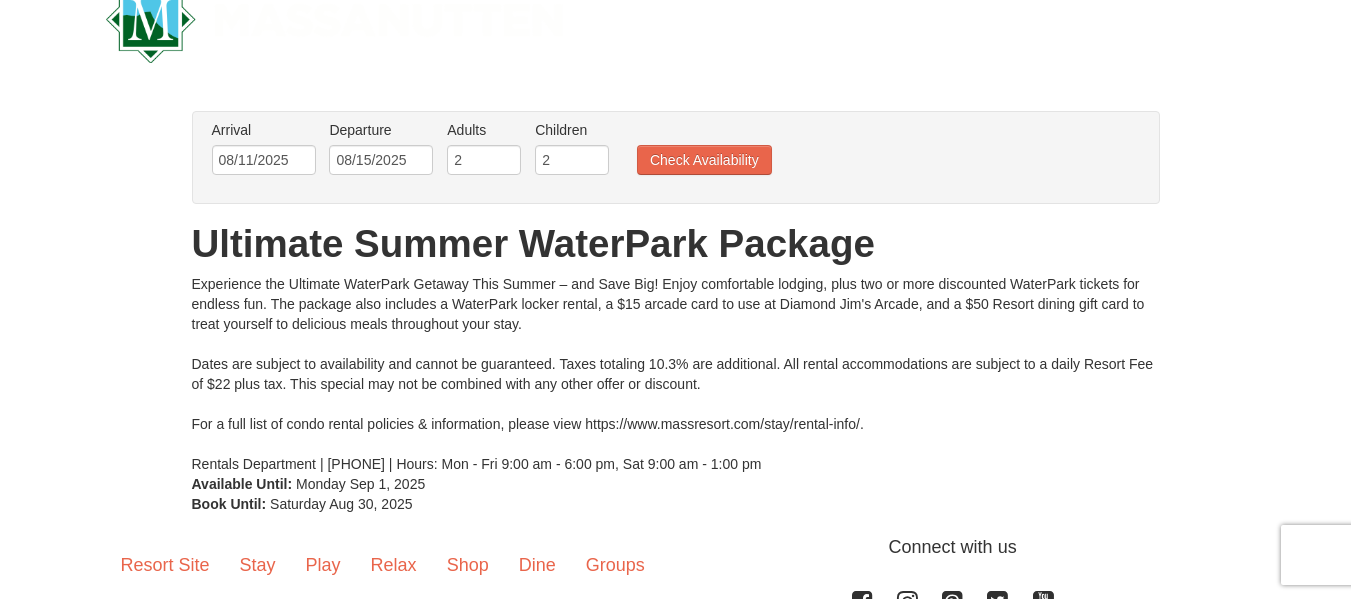 click on "Arrival Please format dates MM/DD/YYYY Please format dates MM/DD/YYYY
08/11/2025
Departure Please format dates MM/DD/YYYY Please format dates MM/DD/YYYY
08/15/2025
Adults Please format dates MM/DD/YYYY
2
Children Please format dates MM/DD/YYYY
2
Check Availability" at bounding box center (665, 152) 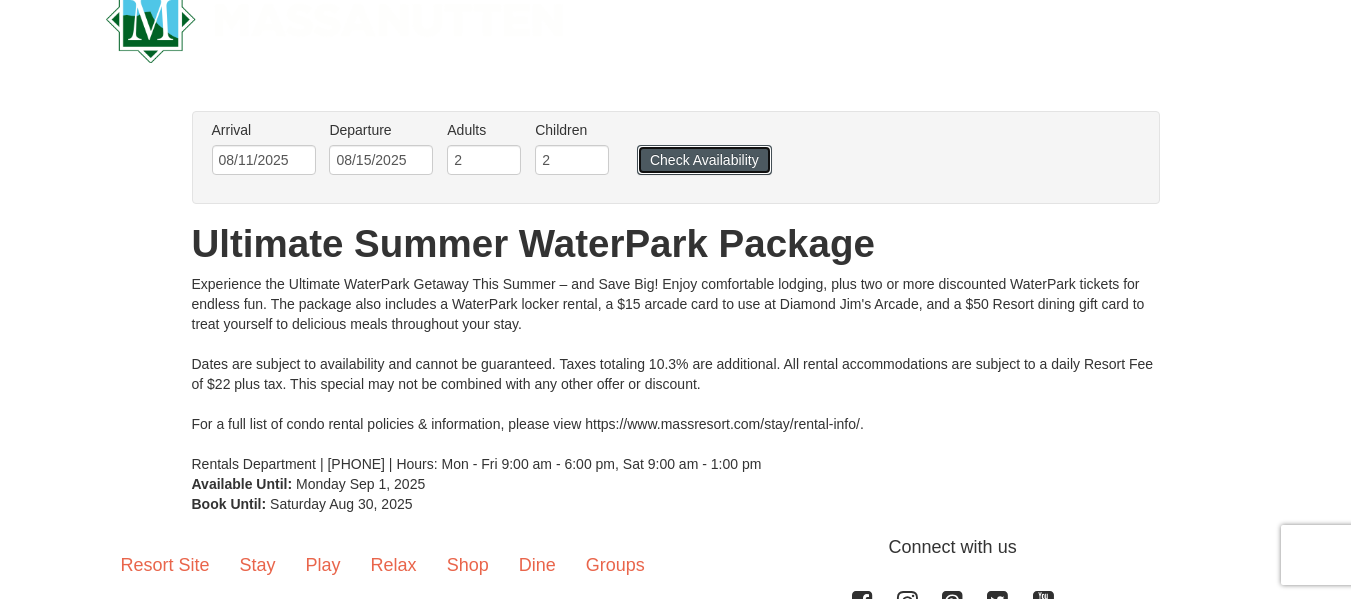 click on "Check Availability" at bounding box center [704, 160] 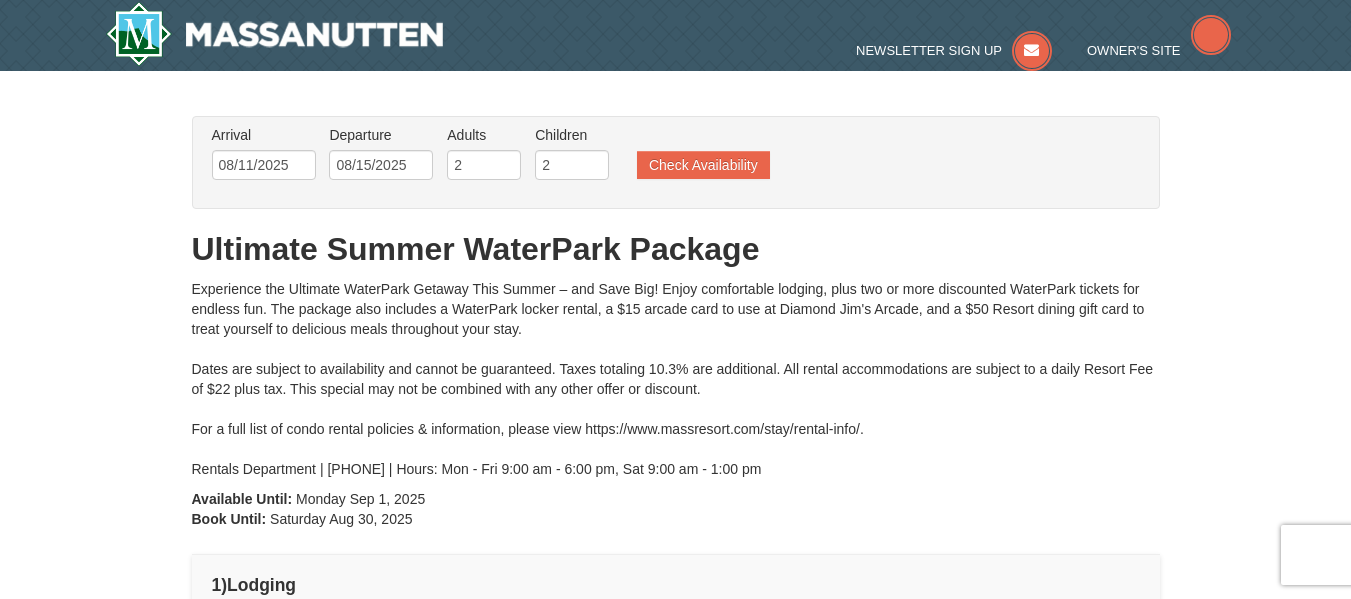 scroll, scrollTop: 0, scrollLeft: 0, axis: both 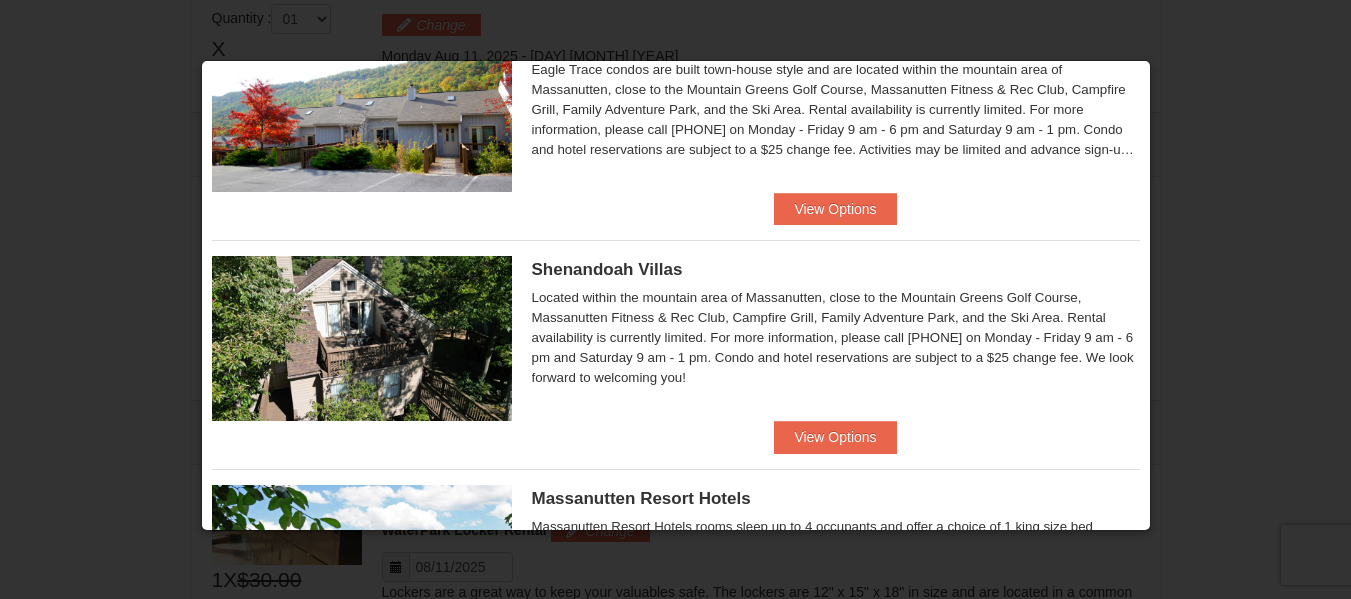 click on "Eagle Trace - Mountain Townhomes
Eagle Trace One Bedroom Townhouse with Full Kitchen
$139.00
$152.00" at bounding box center (676, 697) 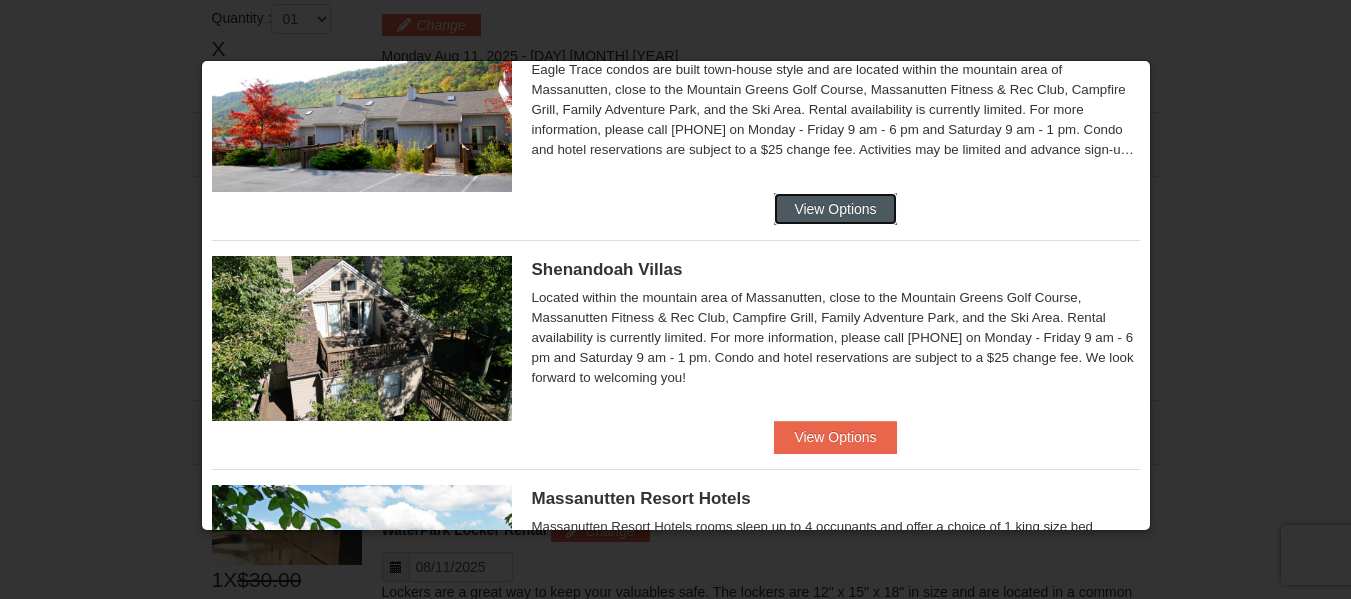 click on "View Options" at bounding box center (835, 209) 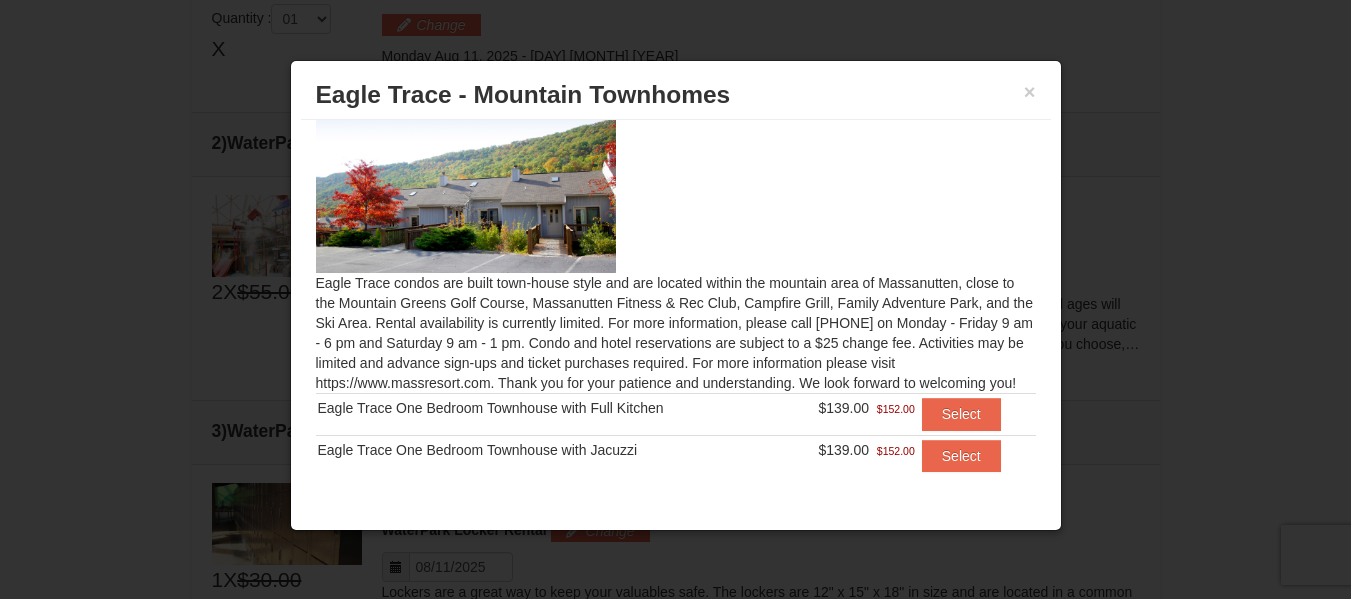 scroll, scrollTop: 50, scrollLeft: 0, axis: vertical 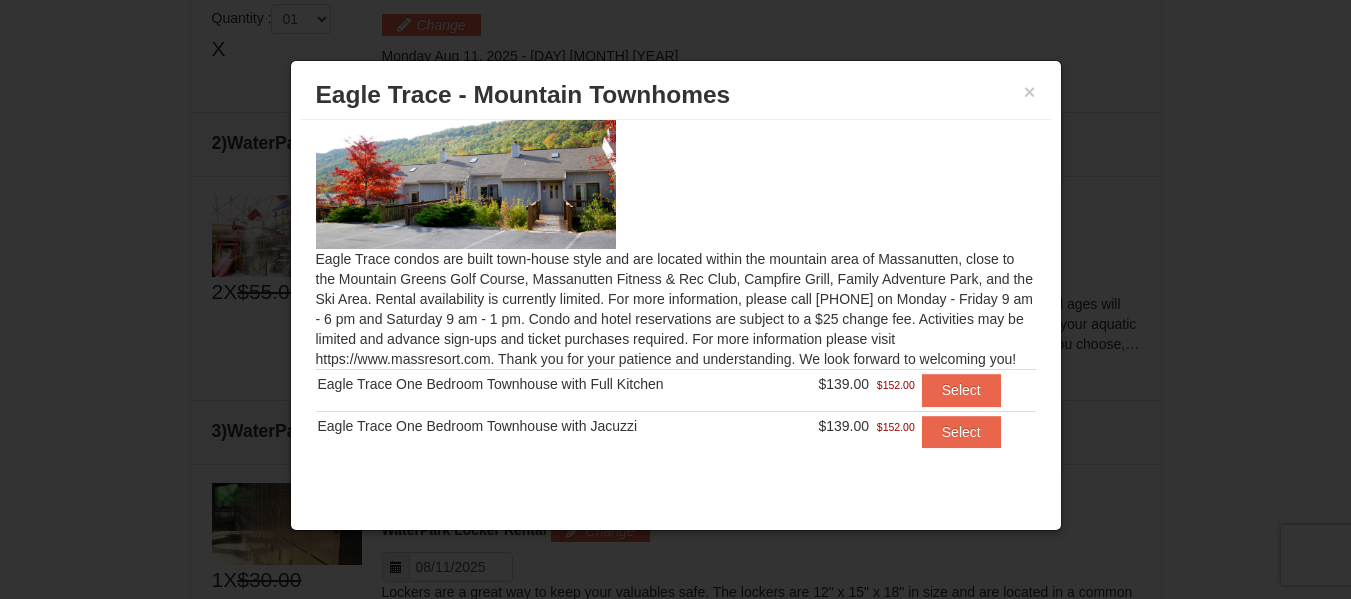 drag, startPoint x: 1020, startPoint y: 360, endPoint x: 308, endPoint y: 266, distance: 718.1782 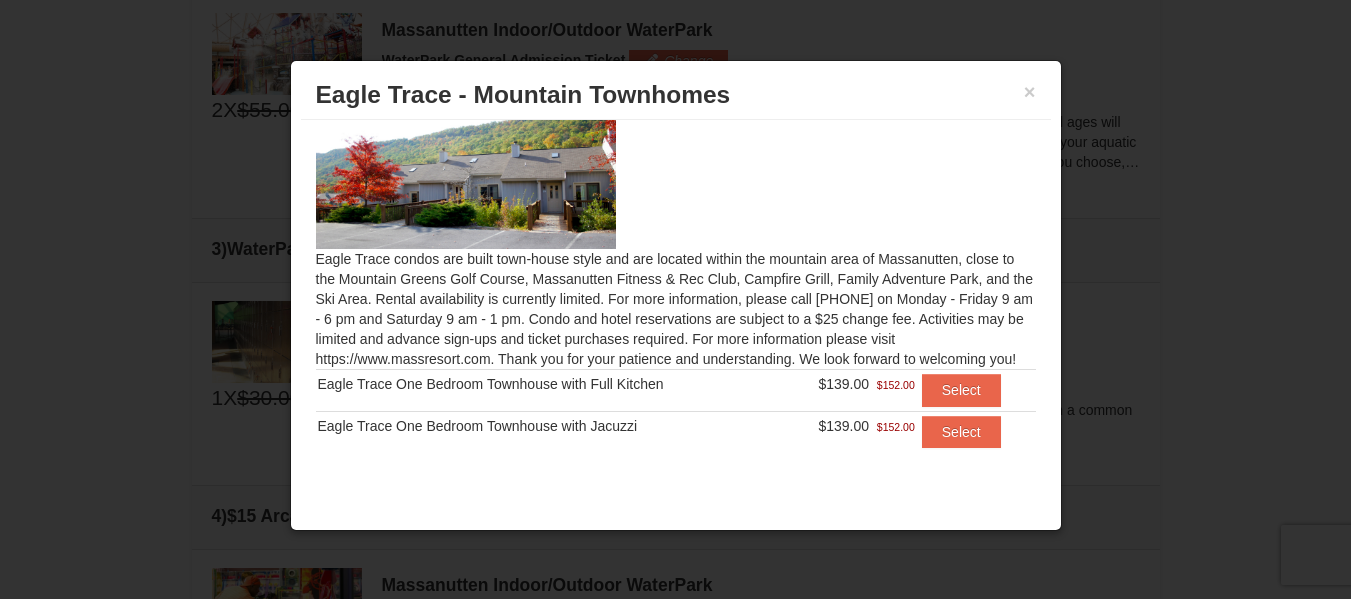 scroll, scrollTop: 832, scrollLeft: 0, axis: vertical 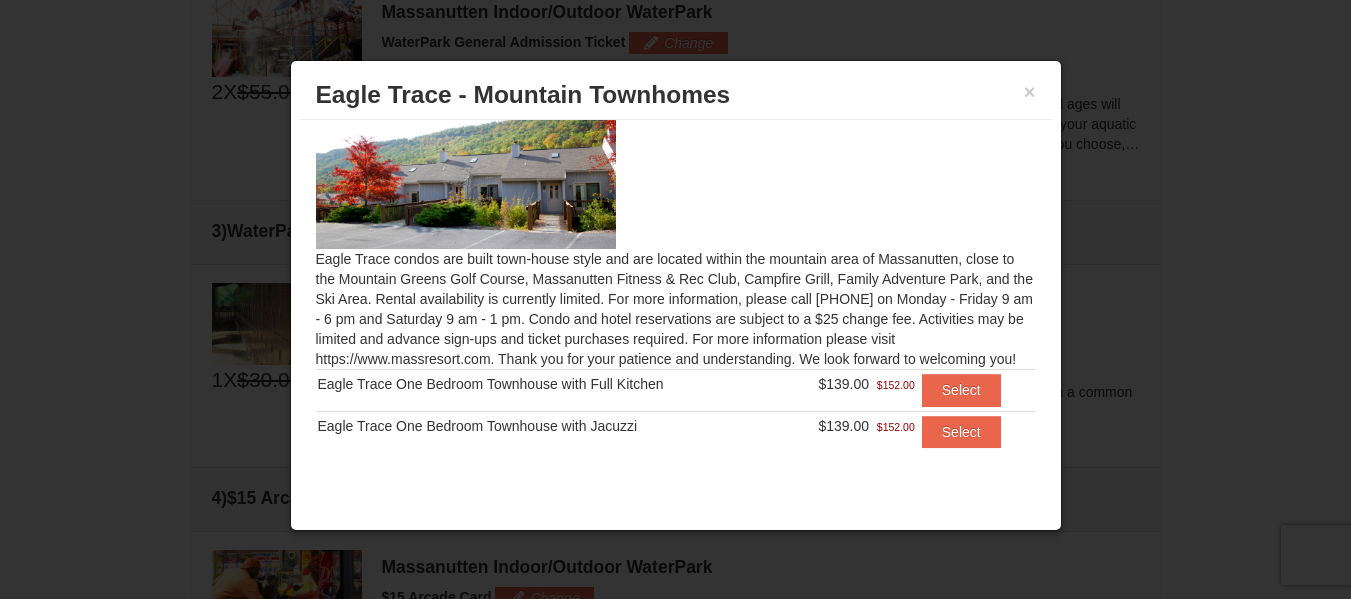 click at bounding box center [676, 167] 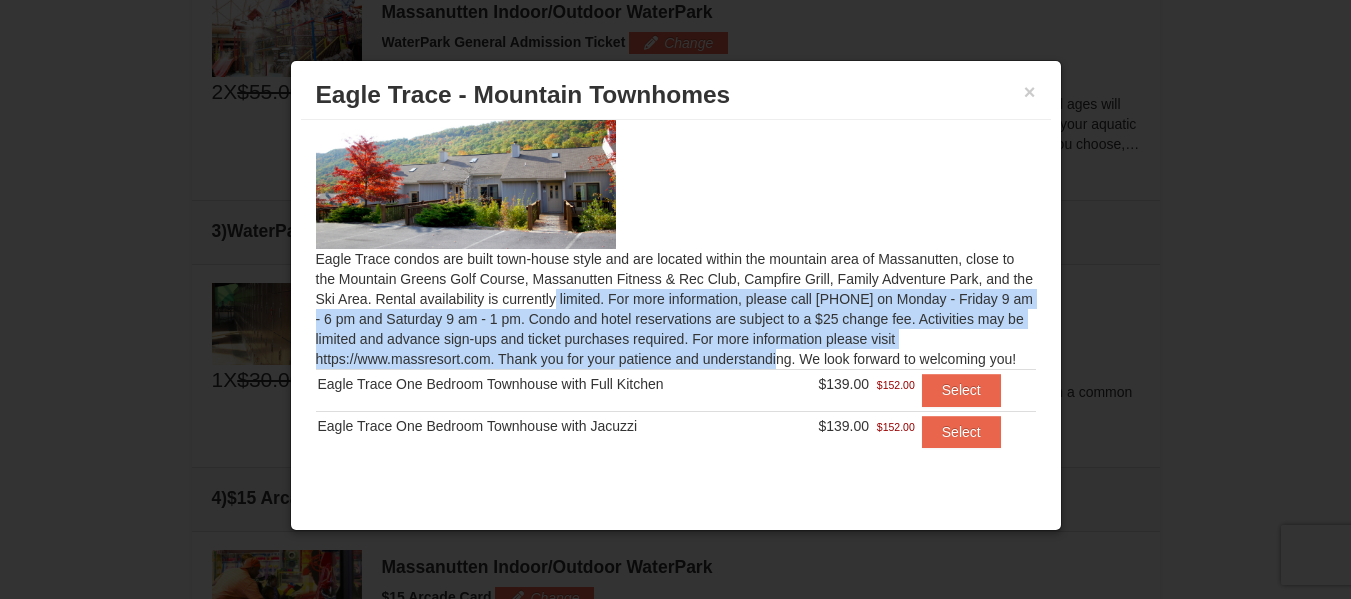drag, startPoint x: 375, startPoint y: 302, endPoint x: 497, endPoint y: 367, distance: 138.2353 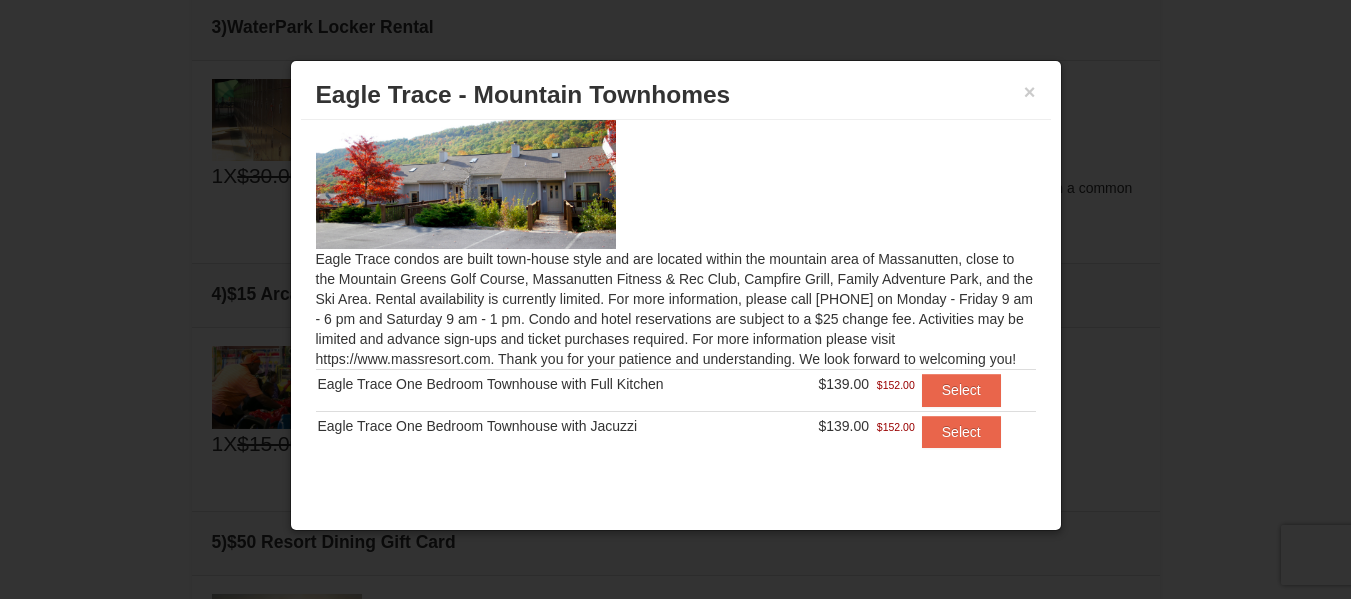 scroll, scrollTop: 1332, scrollLeft: 0, axis: vertical 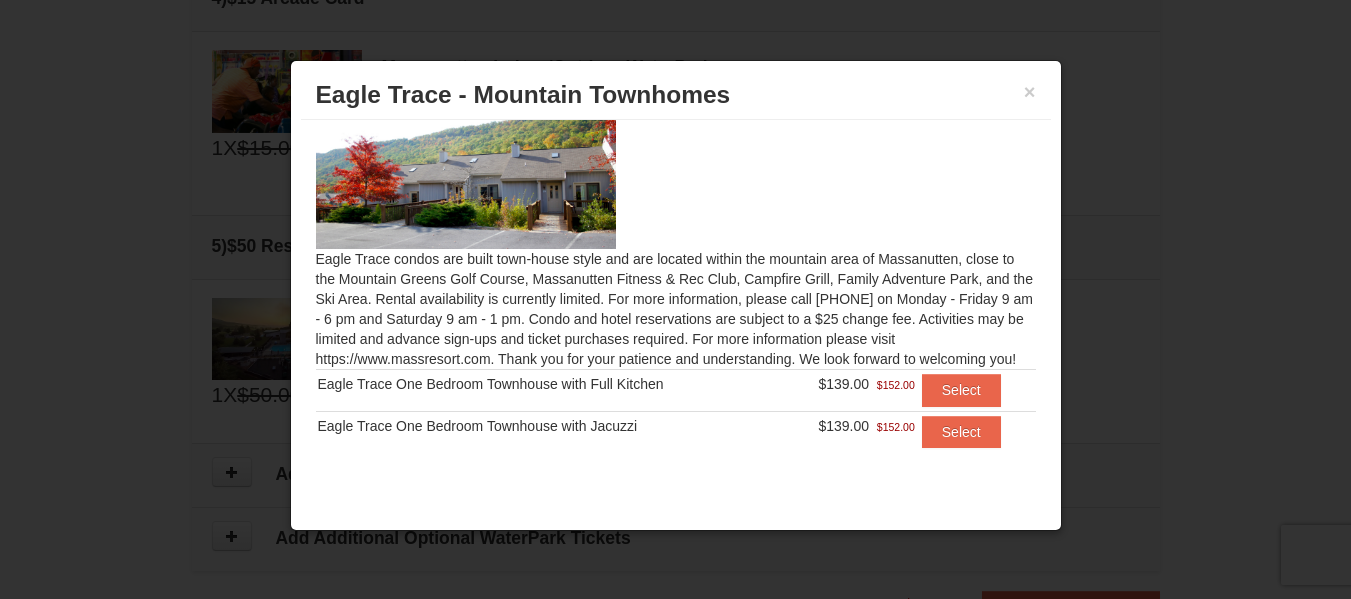 drag, startPoint x: 1017, startPoint y: 365, endPoint x: 294, endPoint y: 227, distance: 736.0523 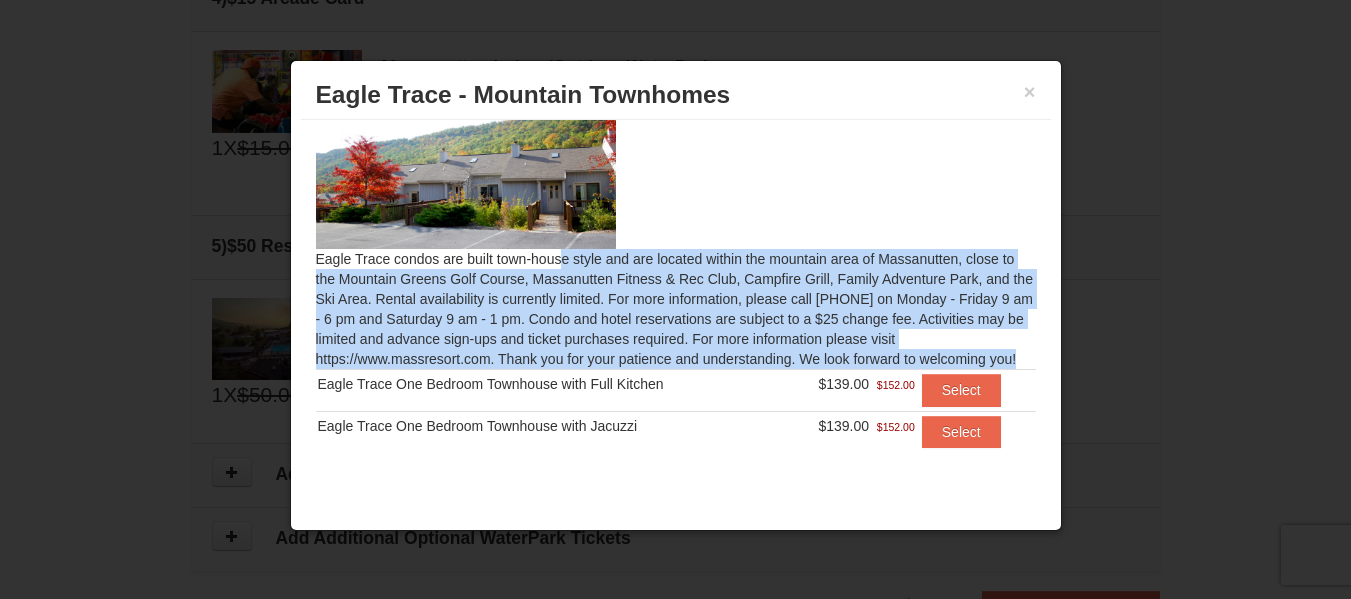 drag, startPoint x: 320, startPoint y: 260, endPoint x: 1024, endPoint y: 451, distance: 729.44977 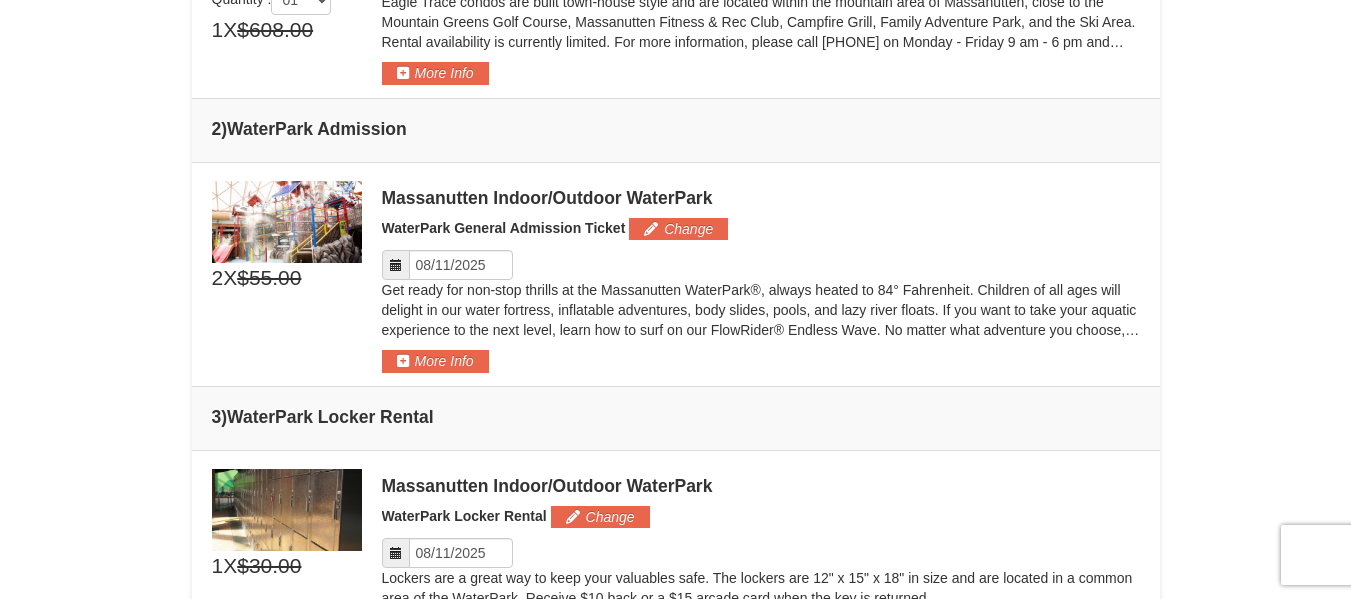 scroll, scrollTop: 619, scrollLeft: 0, axis: vertical 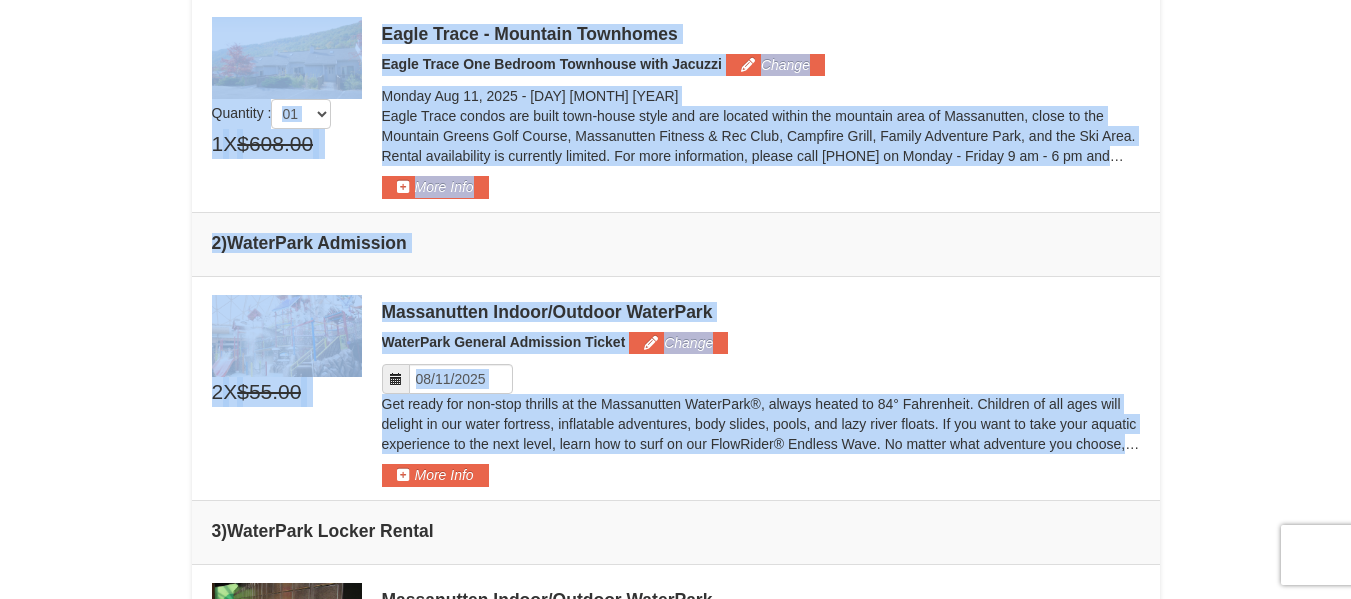 drag, startPoint x: 952, startPoint y: 459, endPoint x: 154, endPoint y: 466, distance: 798.0307 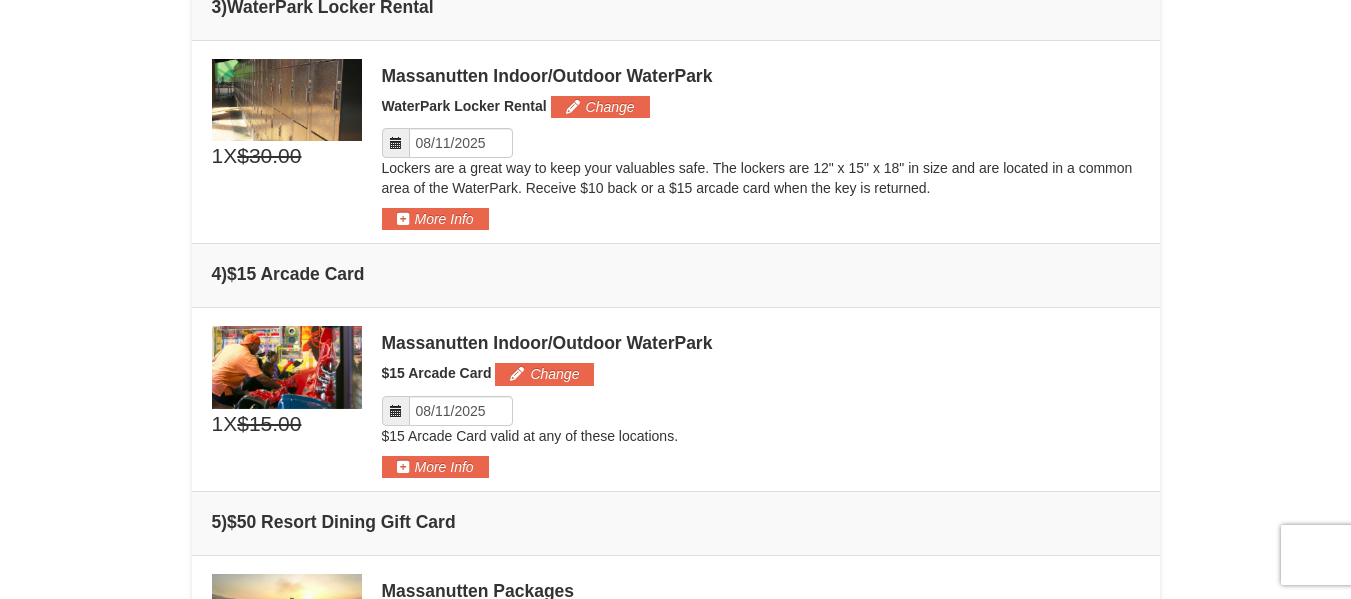drag, startPoint x: 925, startPoint y: 457, endPoint x: 246, endPoint y: 339, distance: 689.17706 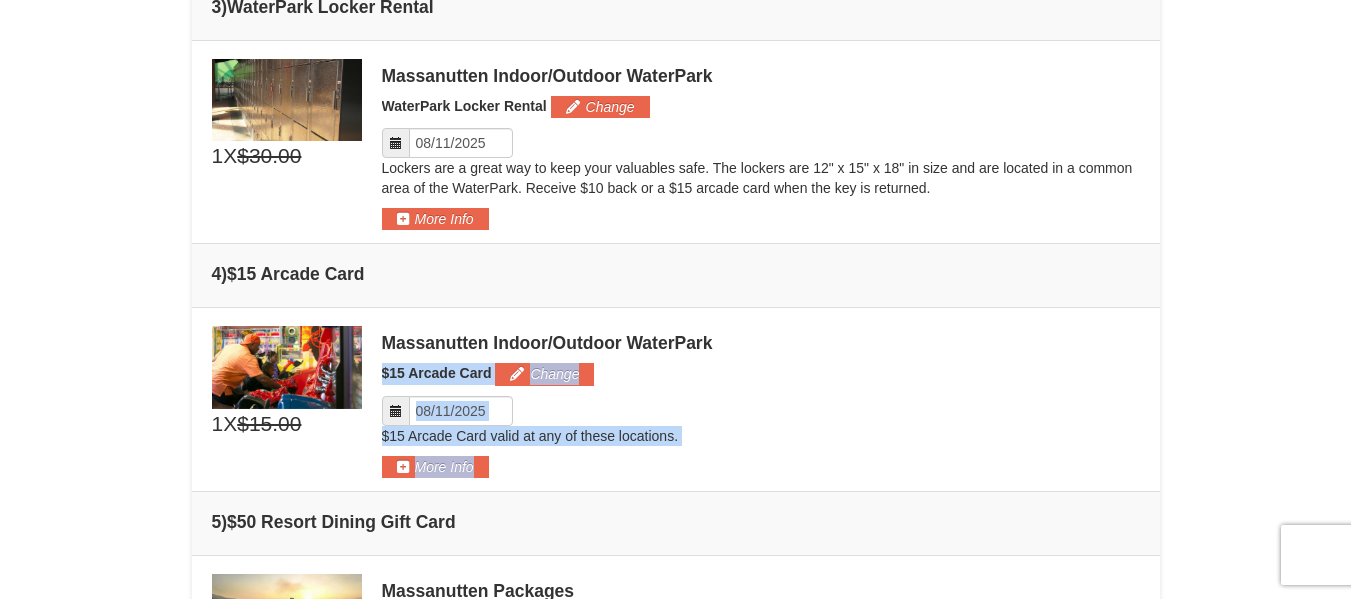 drag, startPoint x: 943, startPoint y: 478, endPoint x: 1064, endPoint y: 353, distance: 173.97127 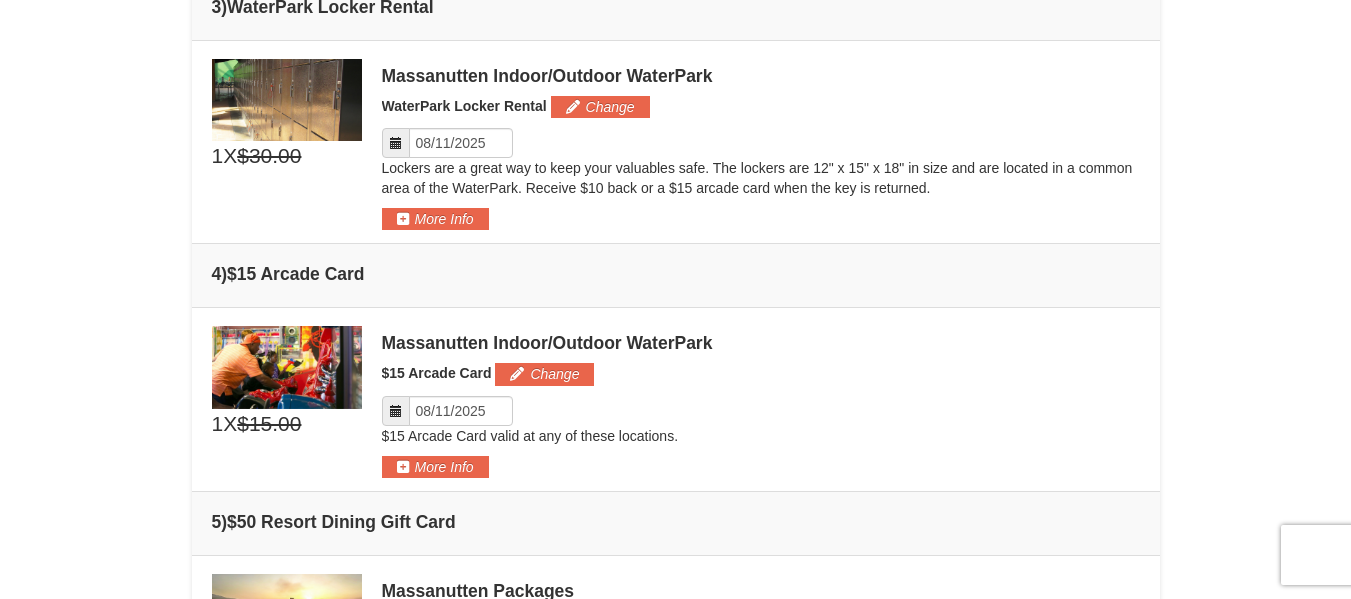 click on "$15 Arcade Card valid at Diamond Jim's Arcade at Massanutten WaterPark, Massanutten Fitness & Rec Club Arcade, or Woodstone Reacreation Arcade. Voucher may be redeemed at any of these locations." at bounding box center (761, 436) 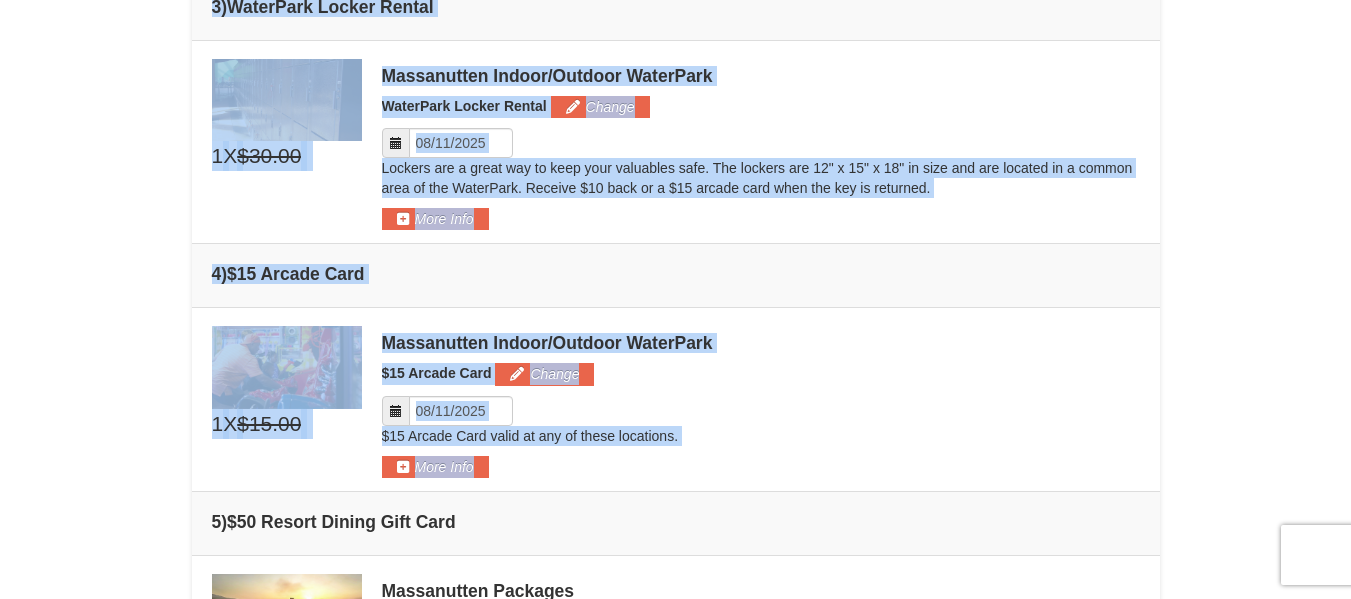 drag, startPoint x: 821, startPoint y: 500, endPoint x: 424, endPoint y: 89, distance: 571.42804 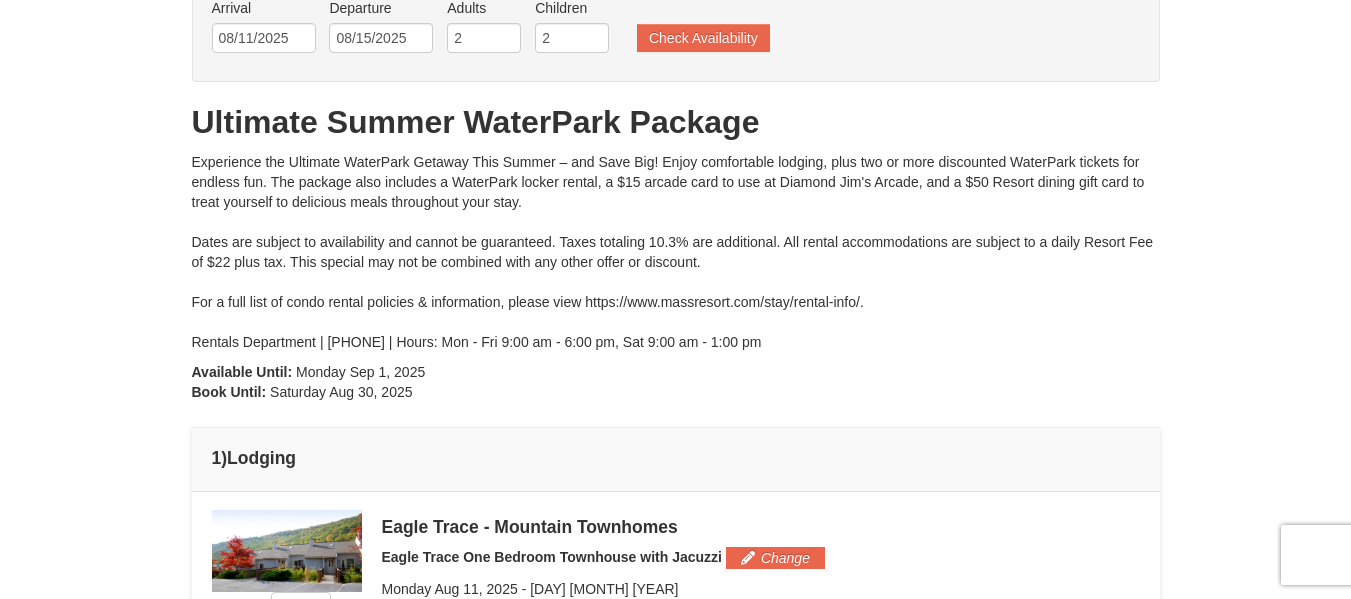 scroll, scrollTop: 0, scrollLeft: 0, axis: both 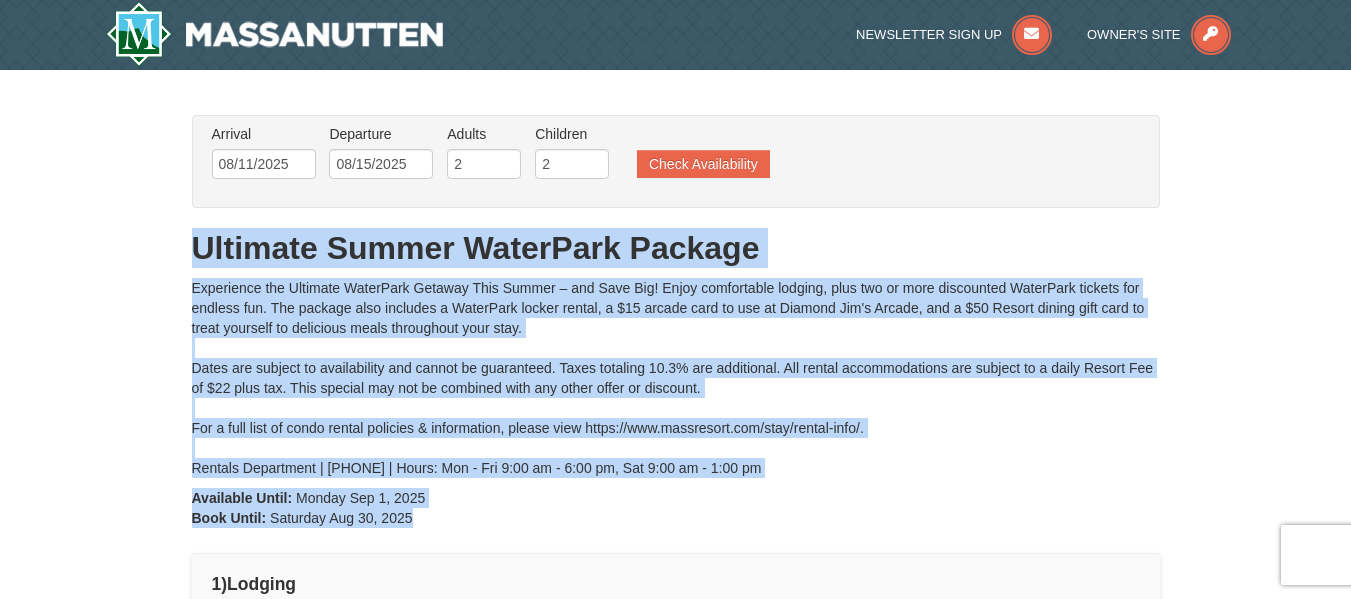drag, startPoint x: 427, startPoint y: 508, endPoint x: 143, endPoint y: 258, distance: 378.35962 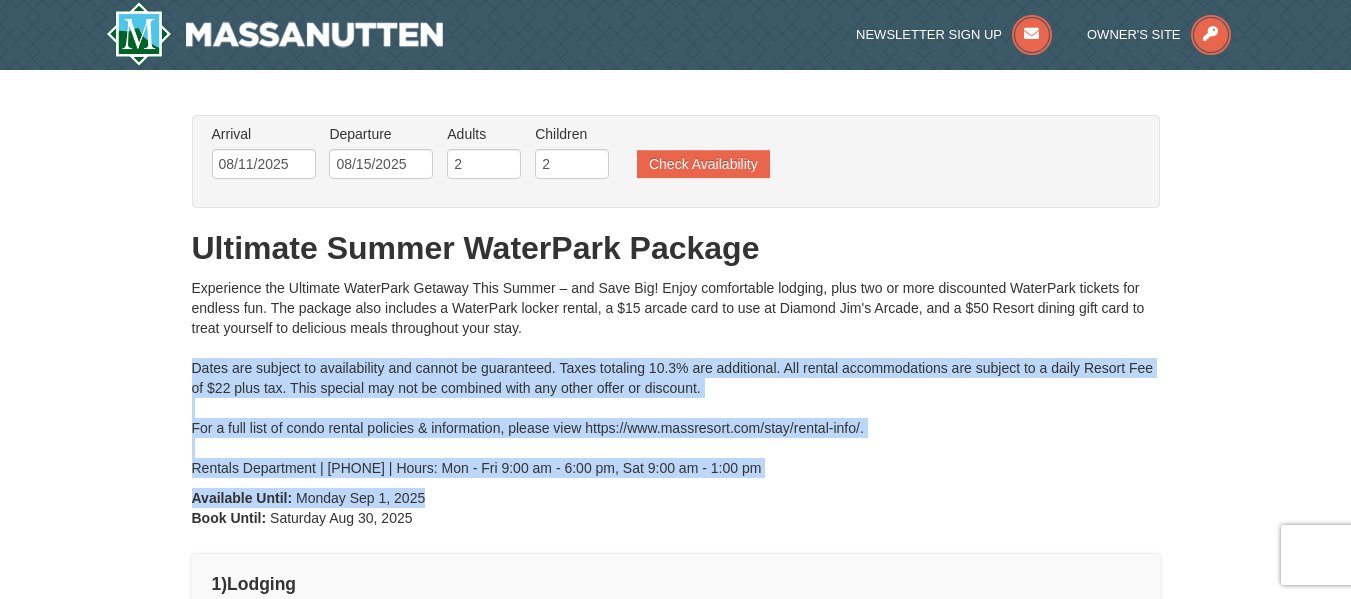drag, startPoint x: 471, startPoint y: 500, endPoint x: 154, endPoint y: 370, distance: 342.6208 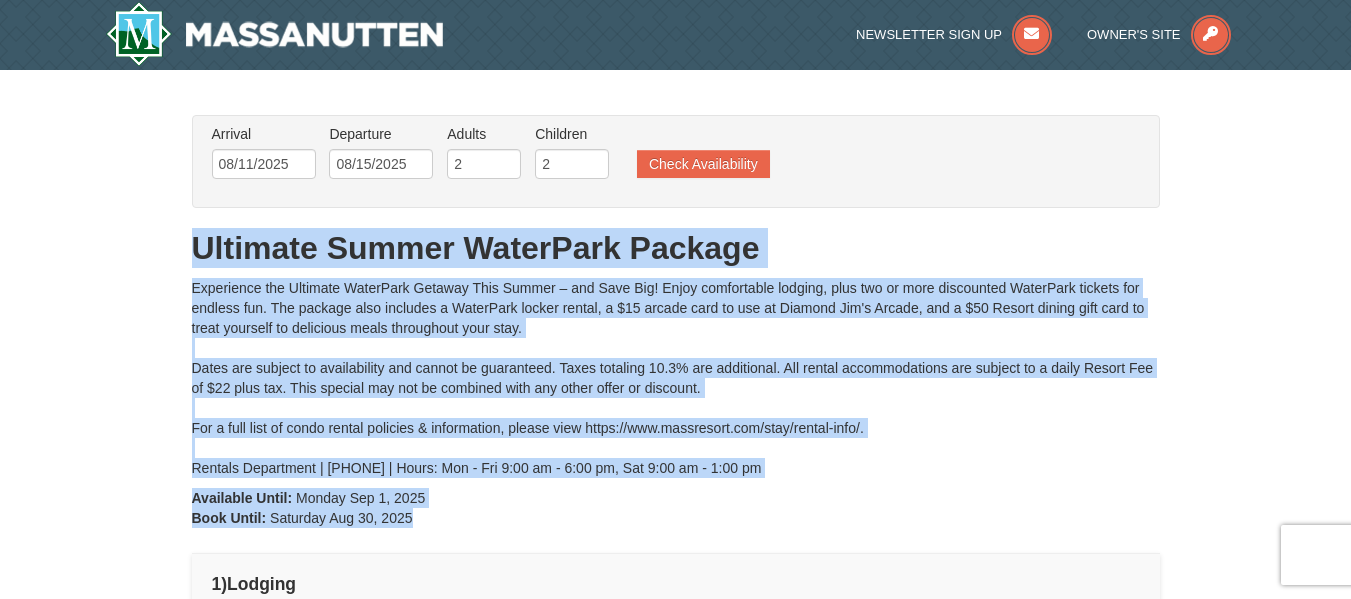 drag, startPoint x: 461, startPoint y: 517, endPoint x: 143, endPoint y: 248, distance: 416.51532 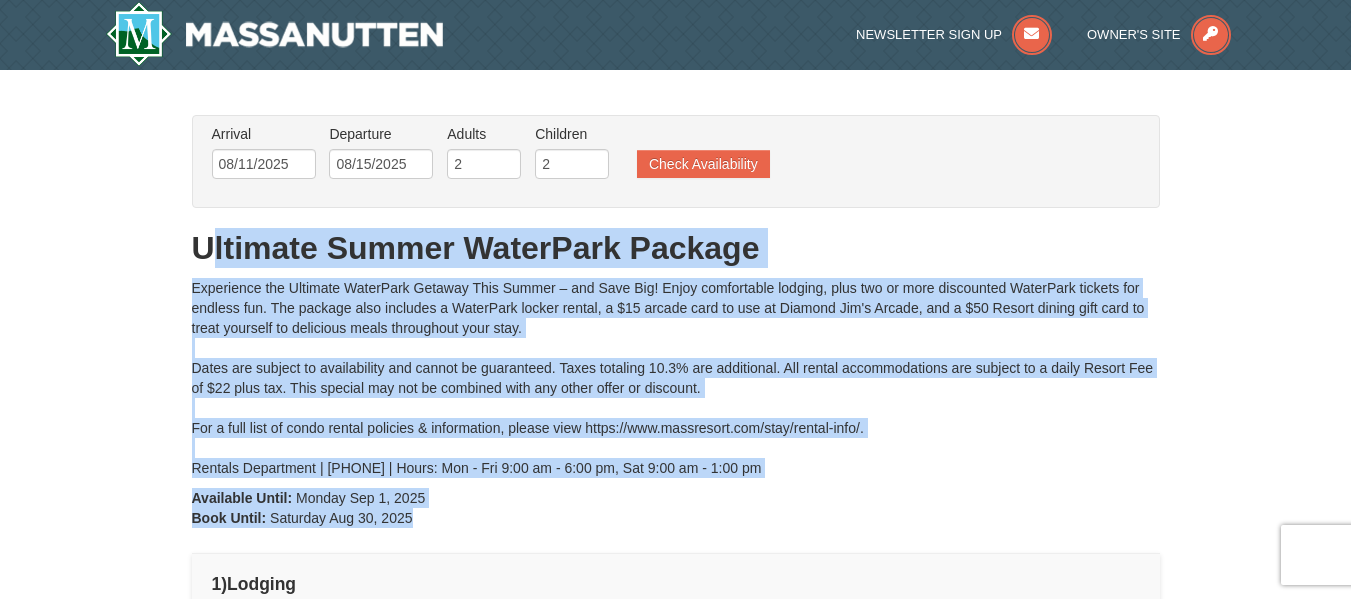 drag, startPoint x: 322, startPoint y: 534, endPoint x: 208, endPoint y: 251, distance: 305.09836 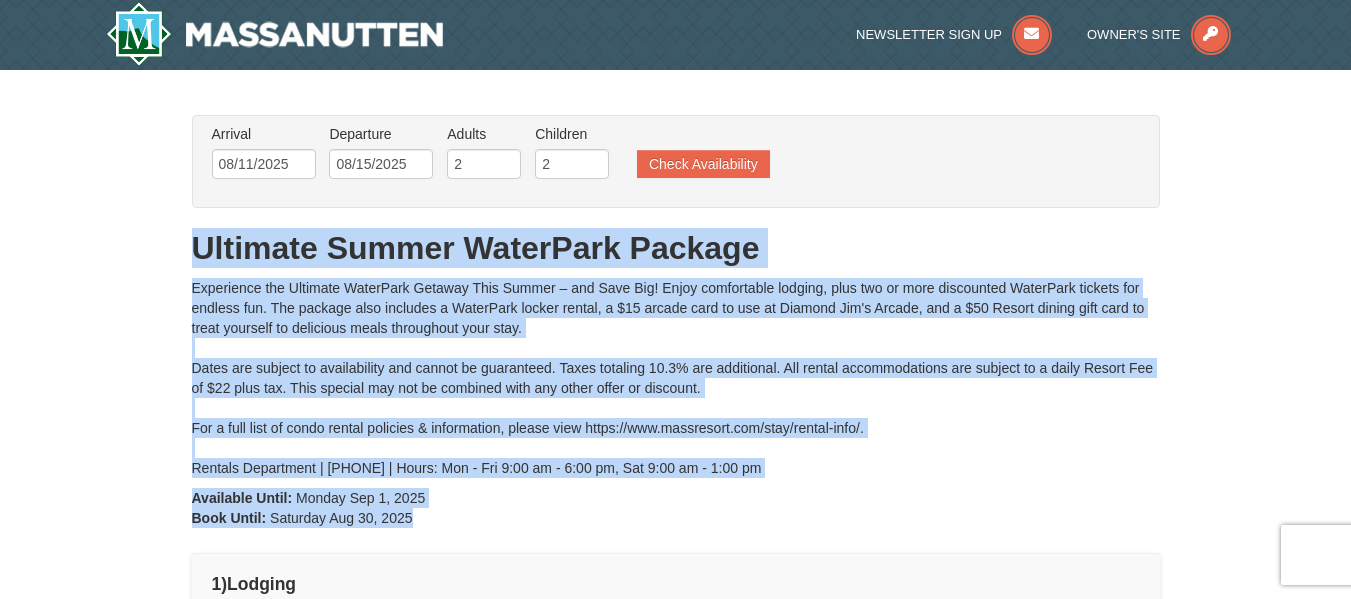 drag, startPoint x: 423, startPoint y: 520, endPoint x: 74, endPoint y: 253, distance: 439.42007 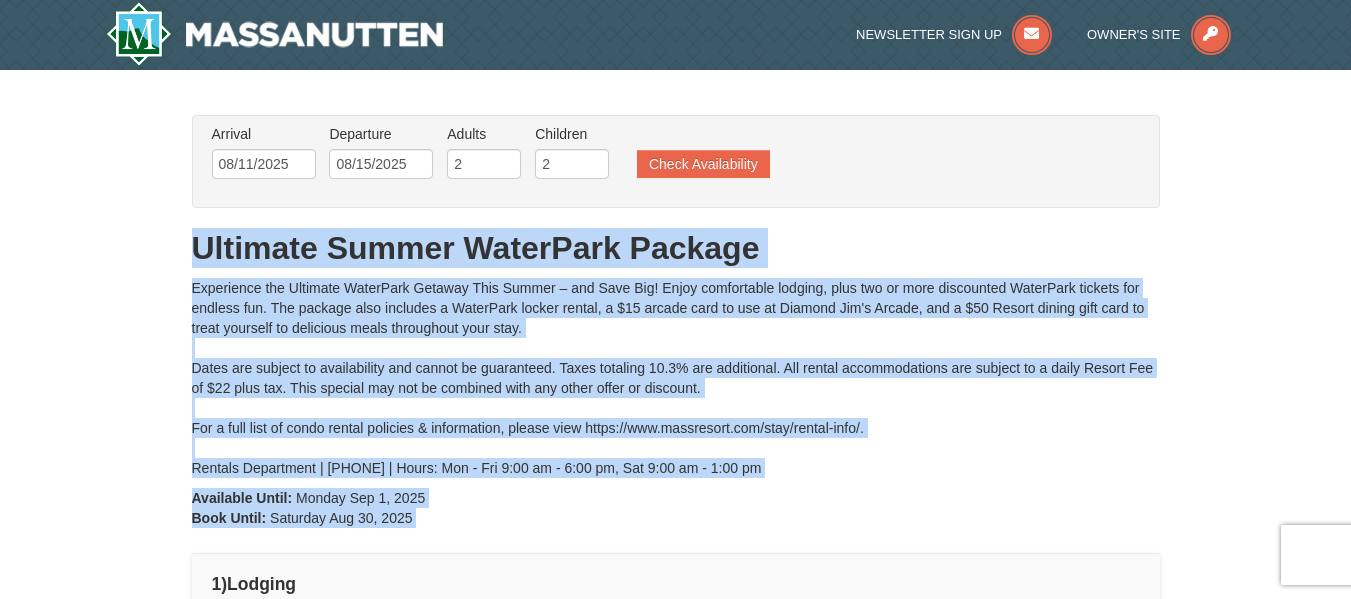 drag, startPoint x: 757, startPoint y: 541, endPoint x: 186, endPoint y: 215, distance: 657.5082 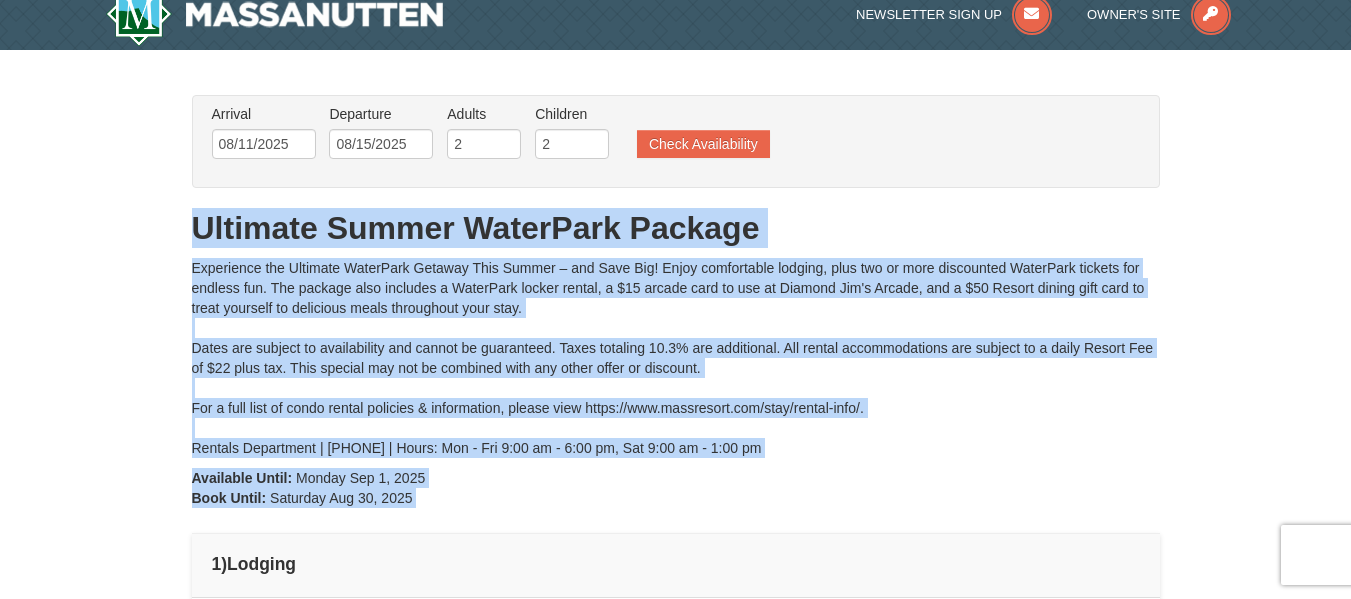 scroll, scrollTop: 0, scrollLeft: 0, axis: both 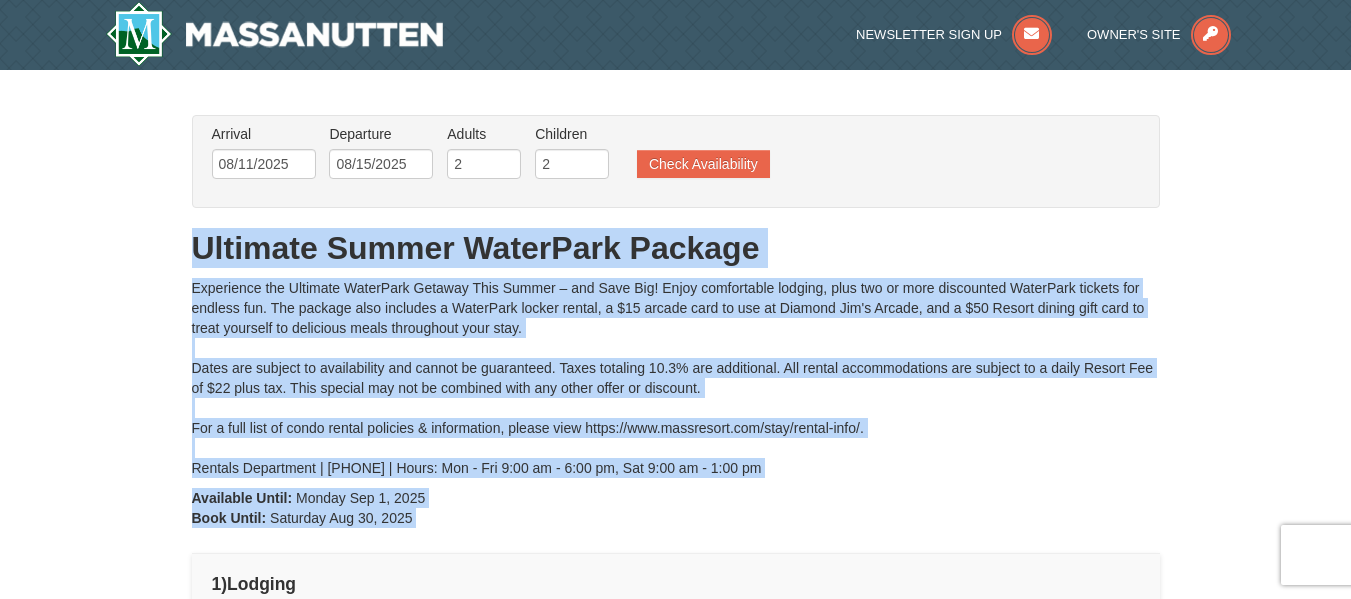 drag, startPoint x: 443, startPoint y: 577, endPoint x: 171, endPoint y: 12, distance: 627.0638 